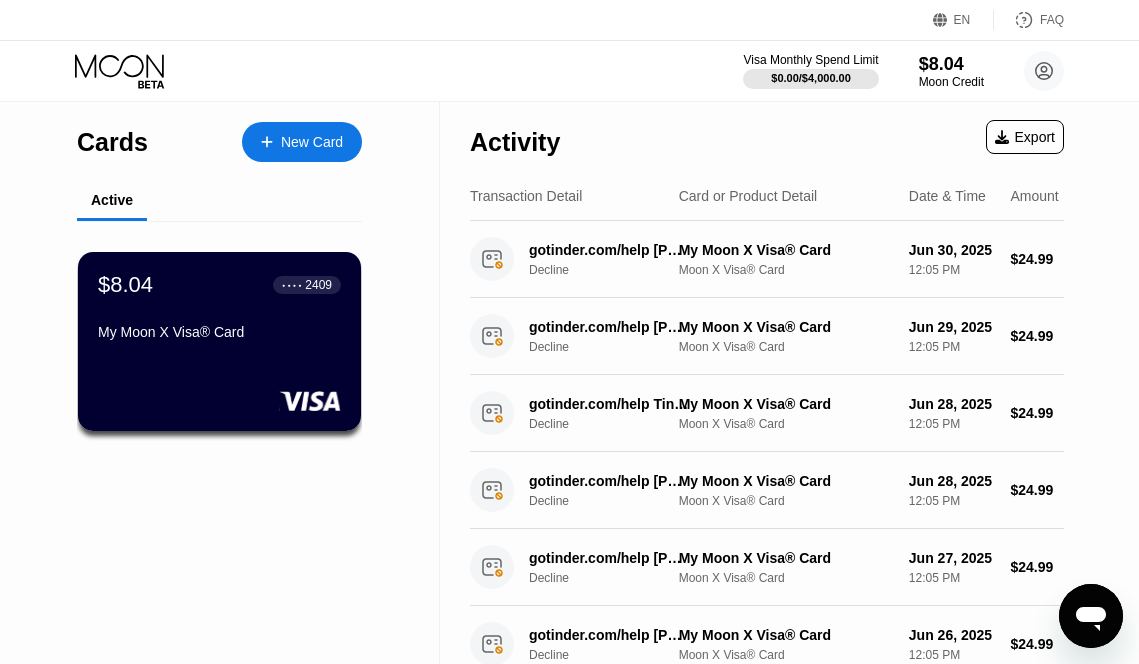 scroll, scrollTop: 0, scrollLeft: 0, axis: both 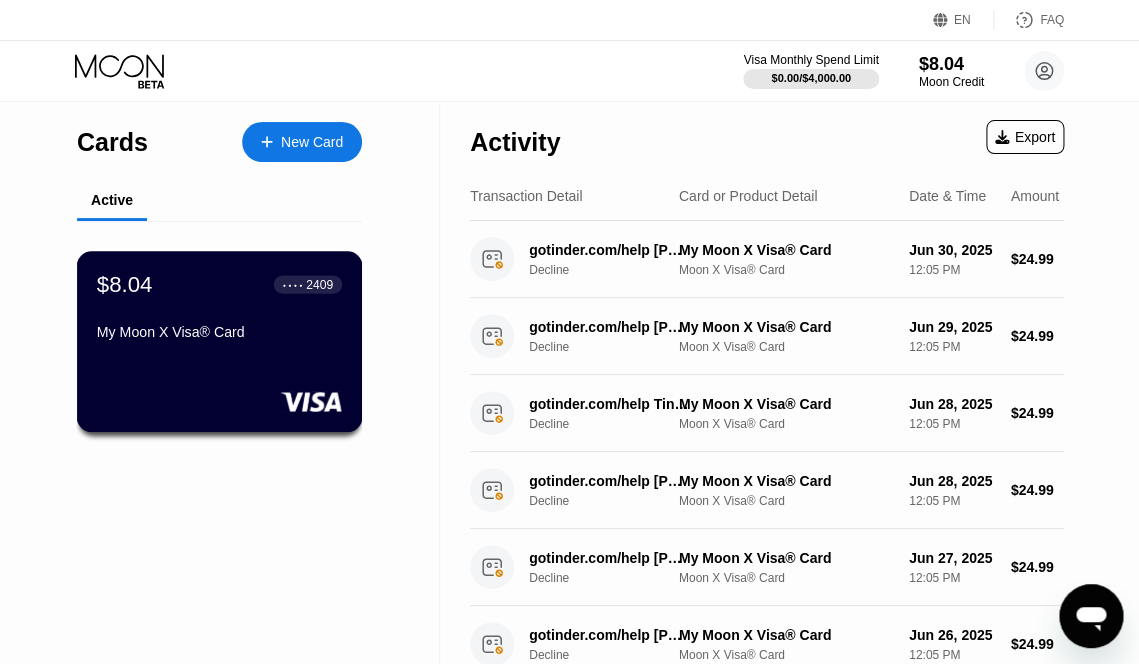 click on "My Moon X Visa® Card" at bounding box center (219, 336) 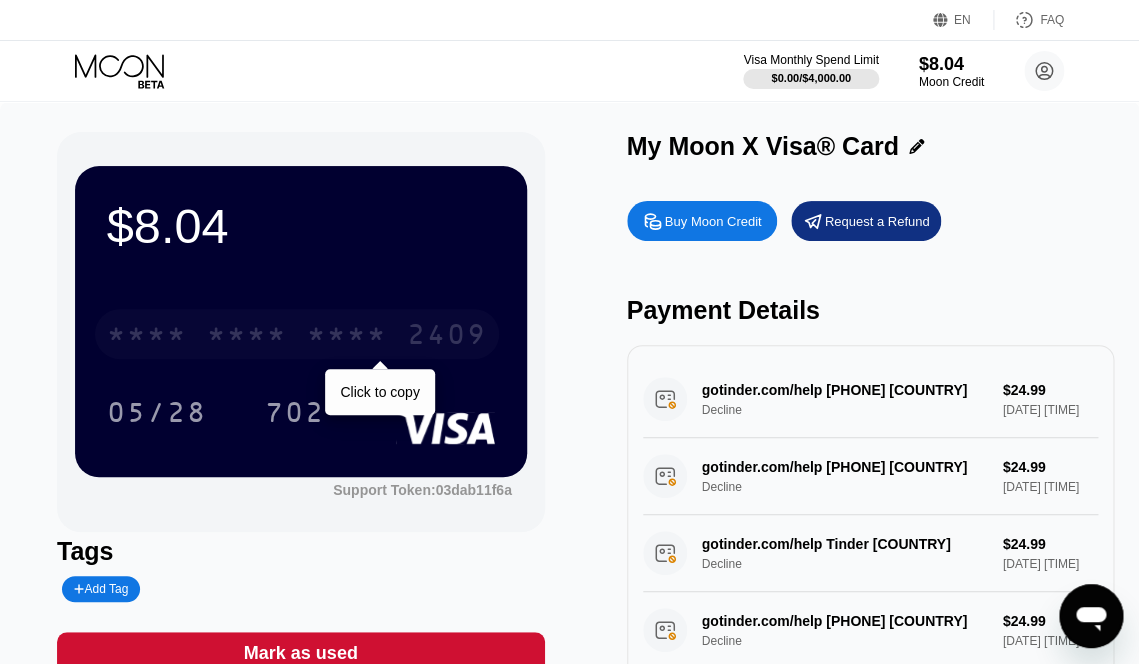 click on "* * * *" at bounding box center [247, 337] 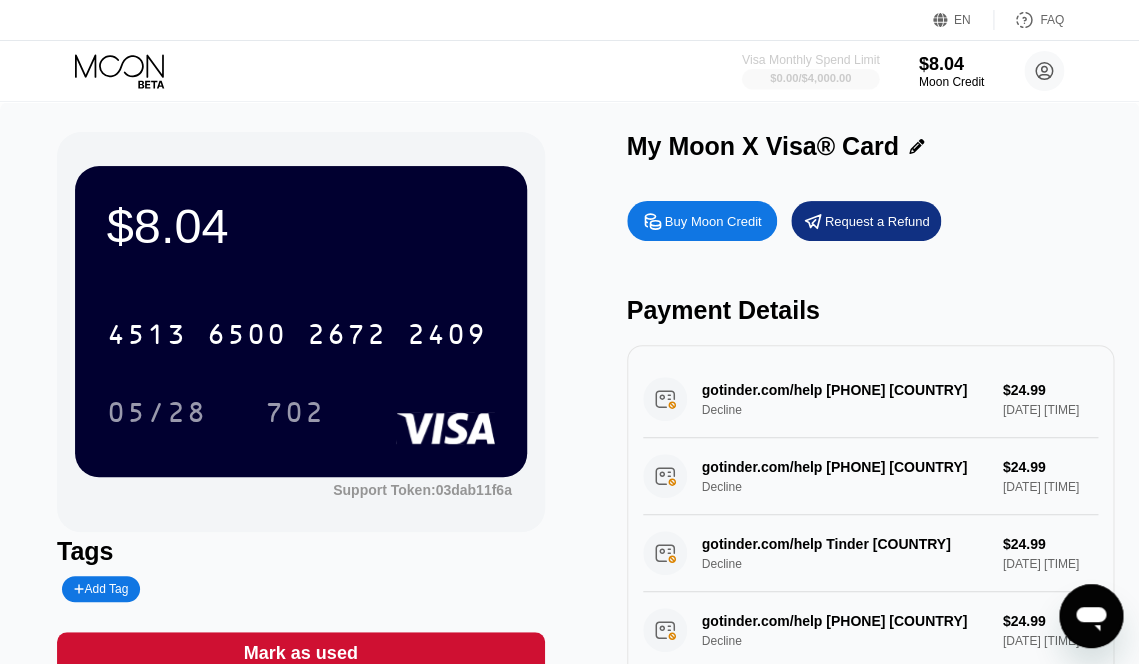 click on "$0.00 / $4,000.00" at bounding box center (810, 78) 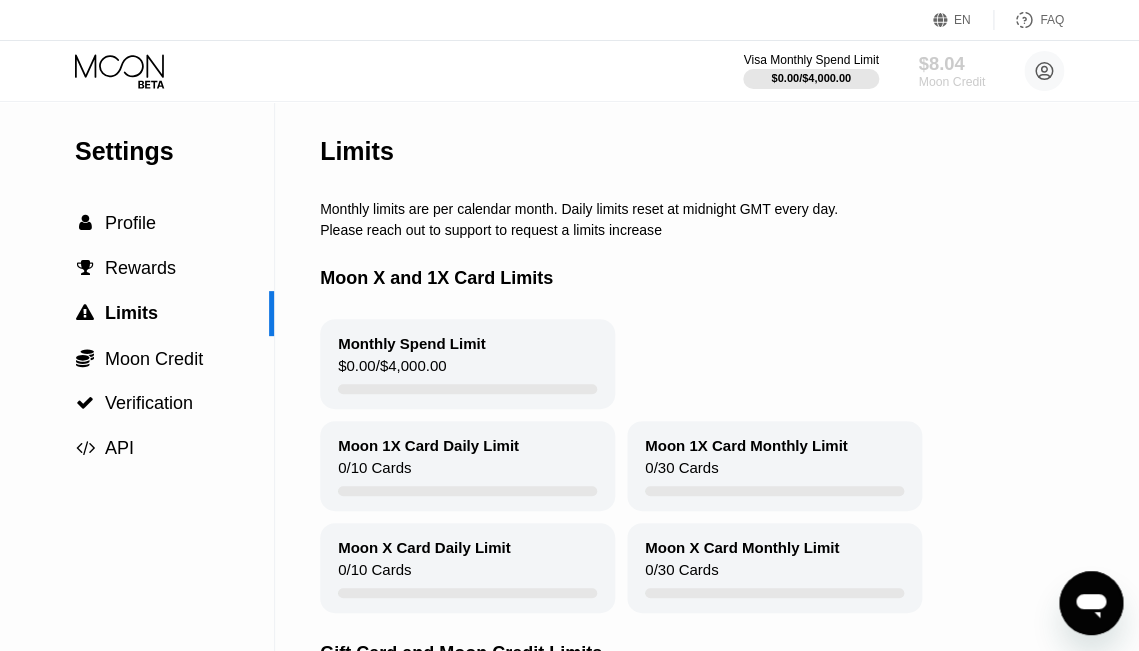 click on "$8.04" at bounding box center (951, 63) 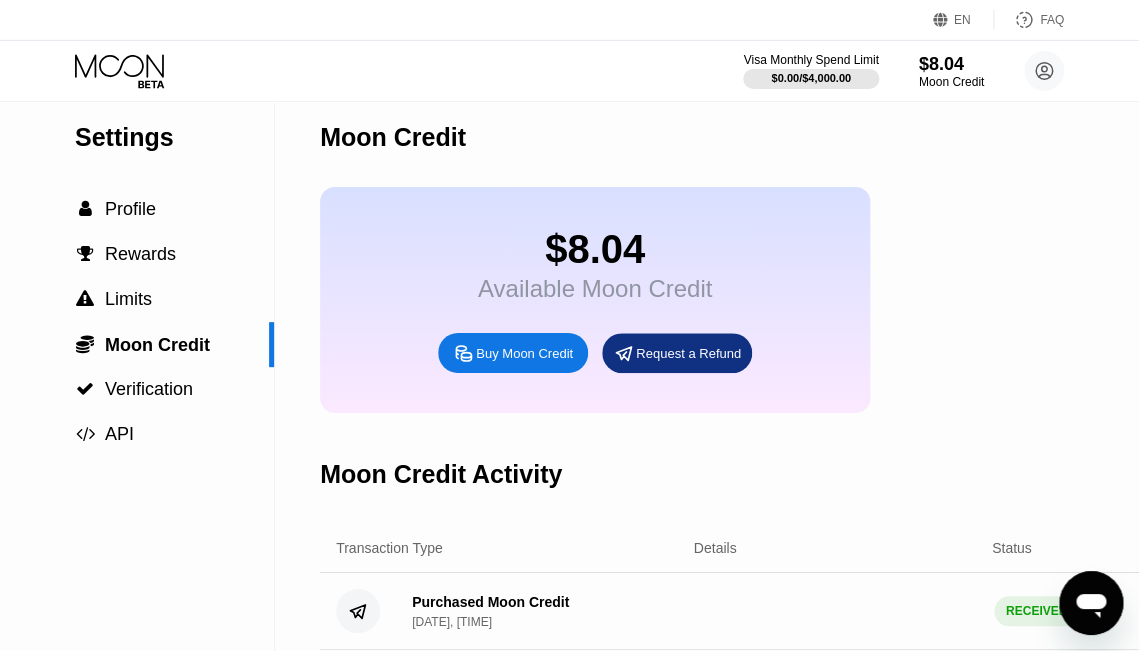 scroll, scrollTop: 7, scrollLeft: 0, axis: vertical 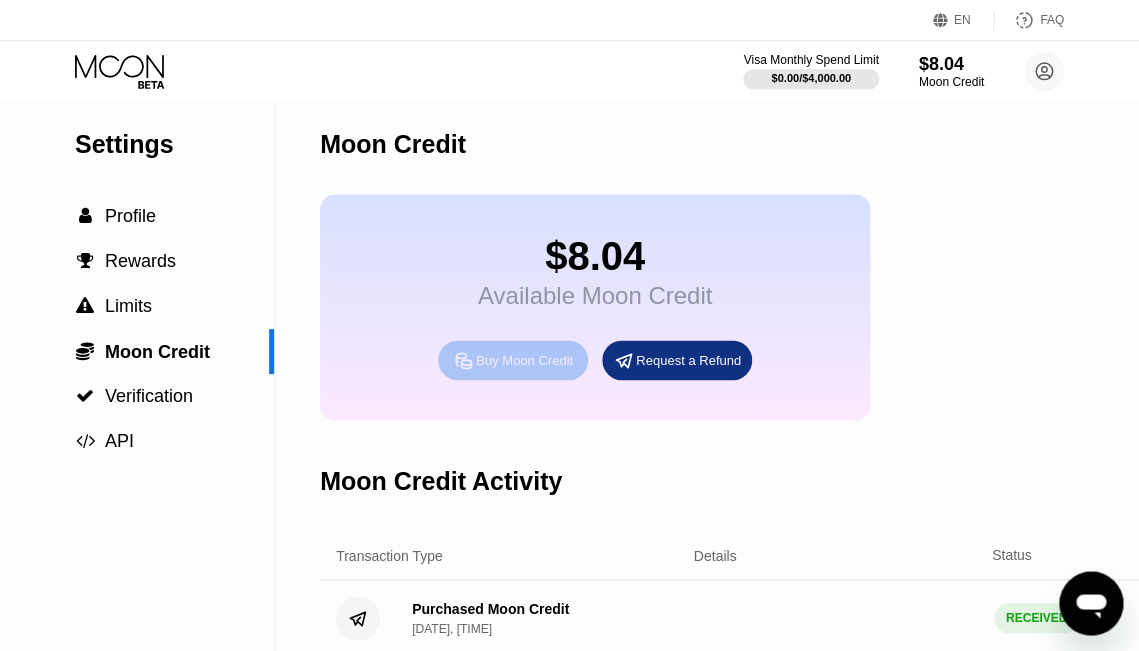 click on "Buy Moon Credit" at bounding box center (524, 360) 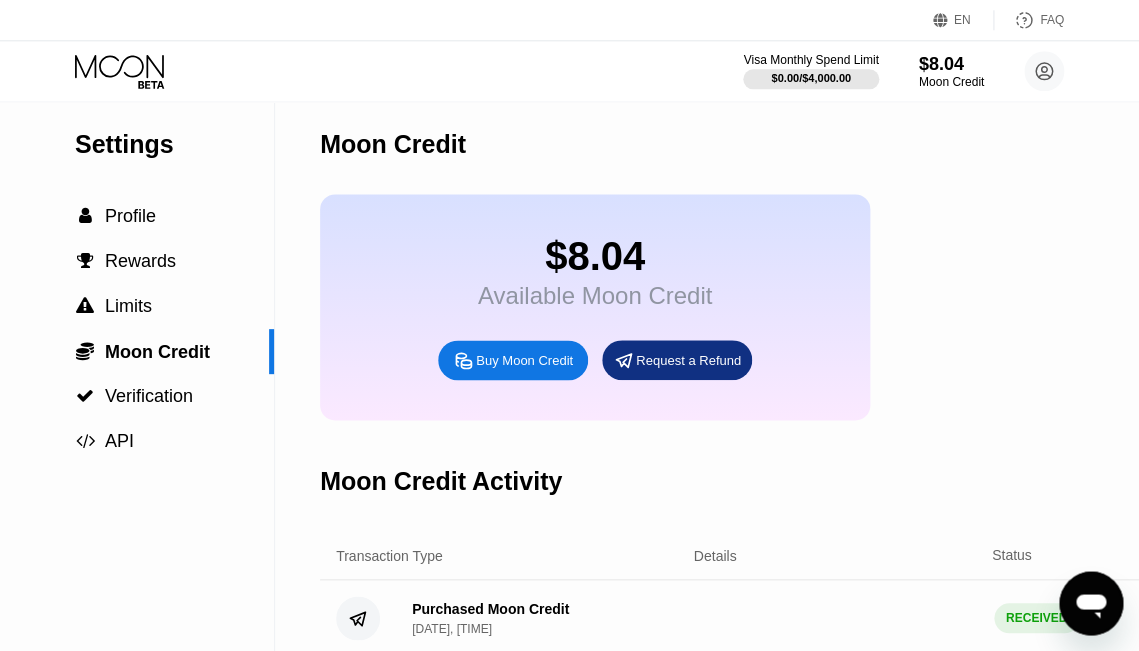 type on "0" 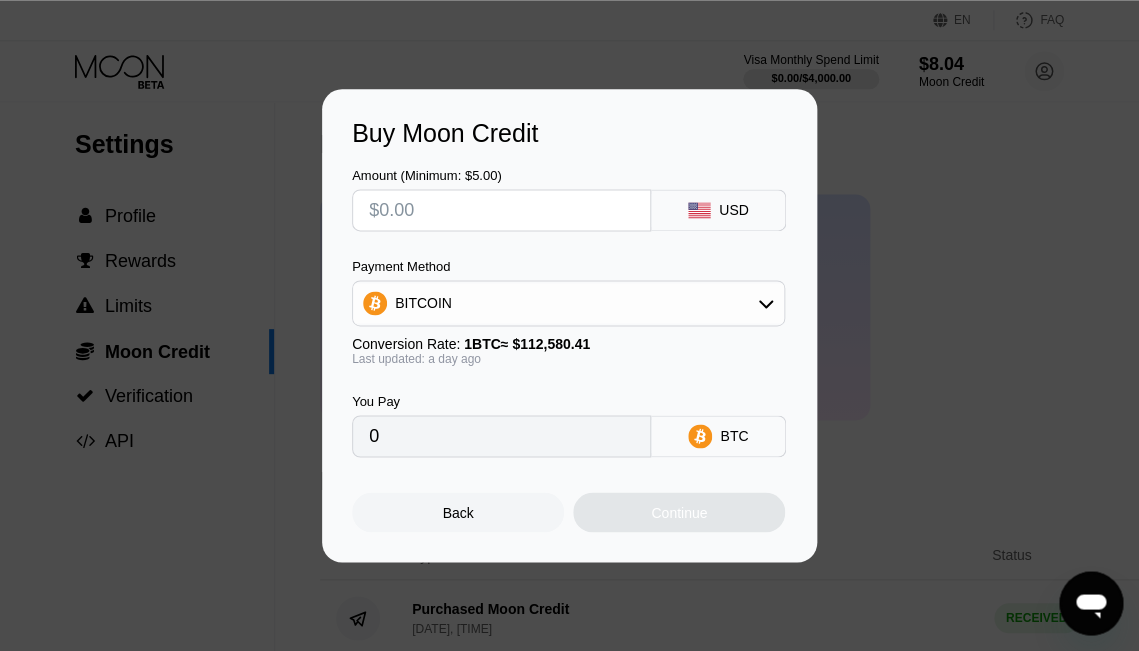 click at bounding box center (501, 210) 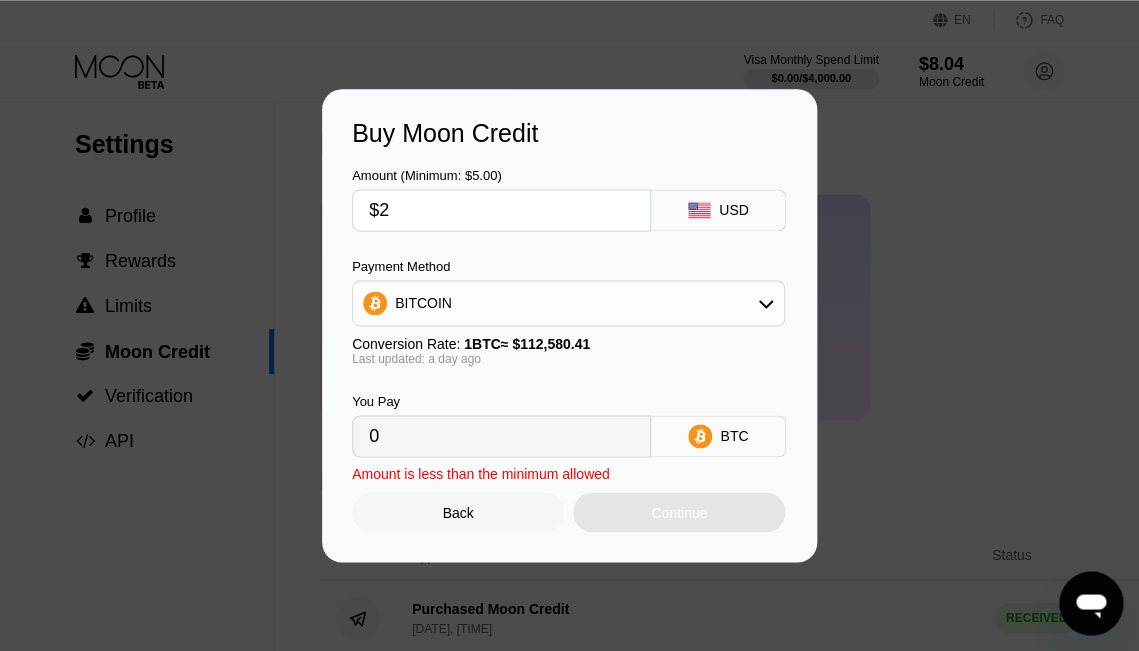 type on "0.00001758" 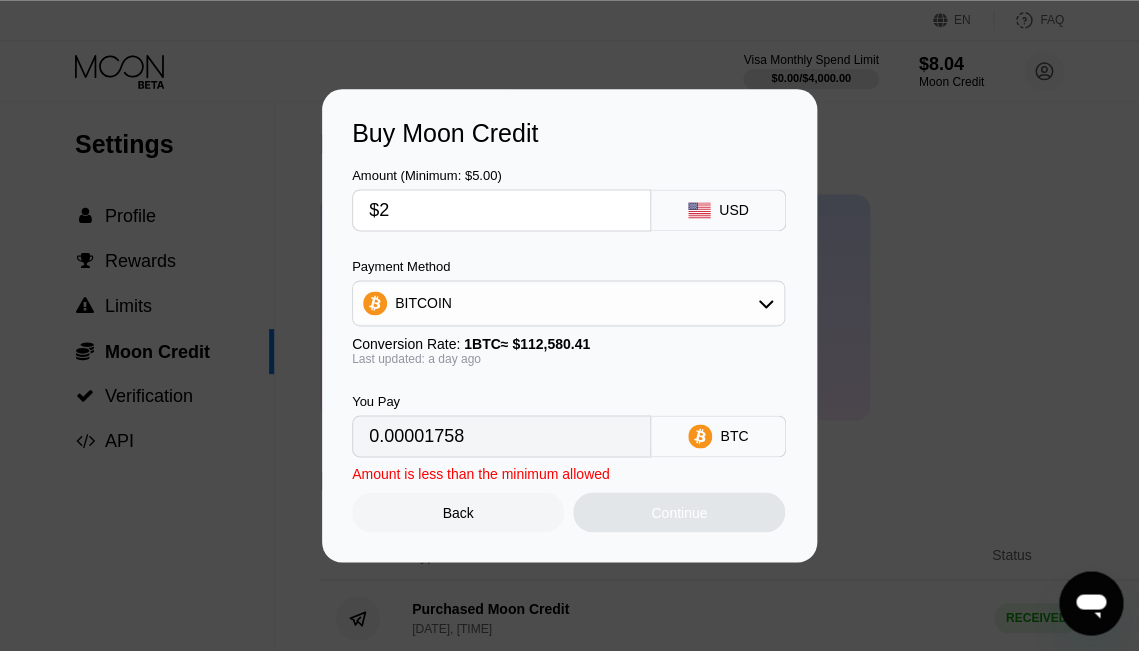 type on "$20" 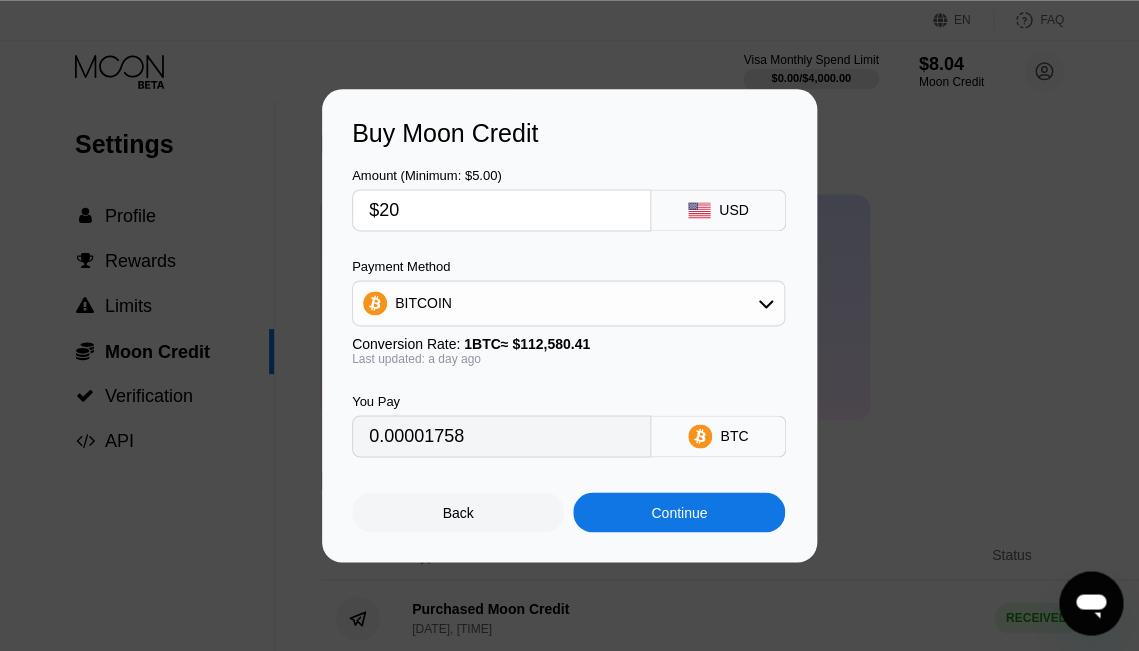 type on "0.00017580" 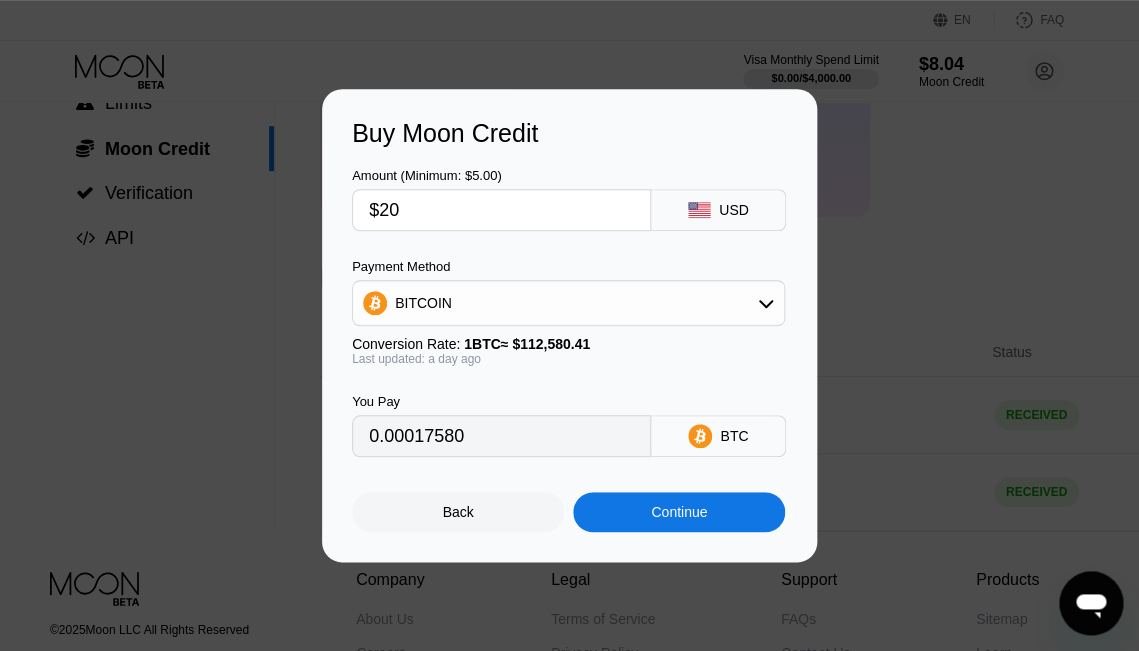 scroll, scrollTop: 213, scrollLeft: 0, axis: vertical 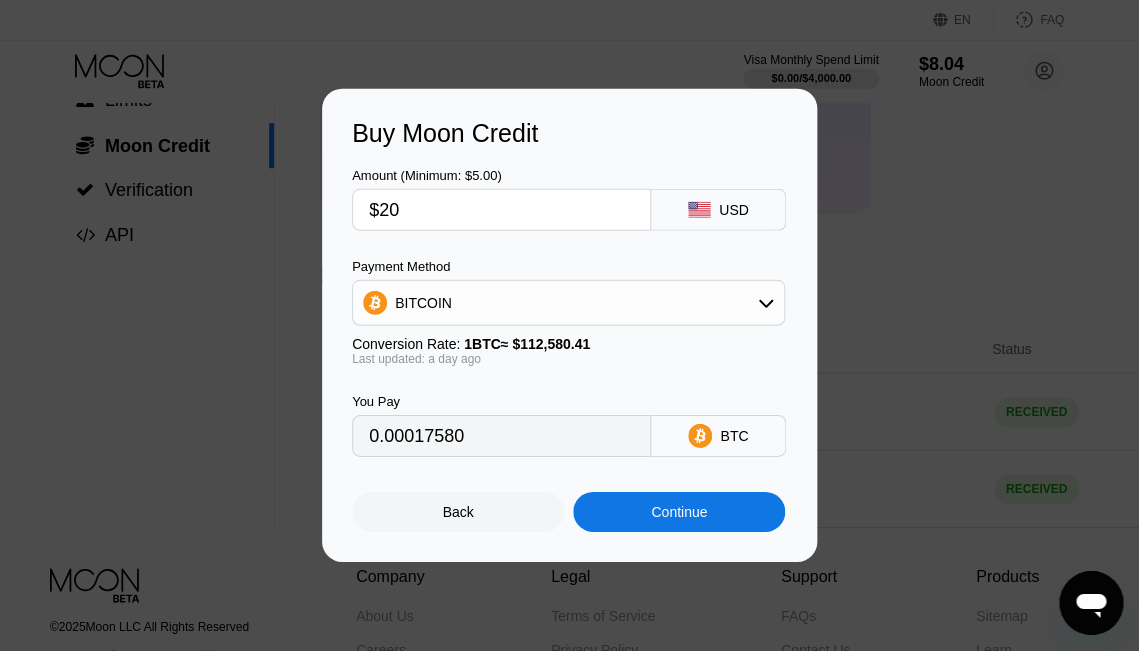 type on "$20" 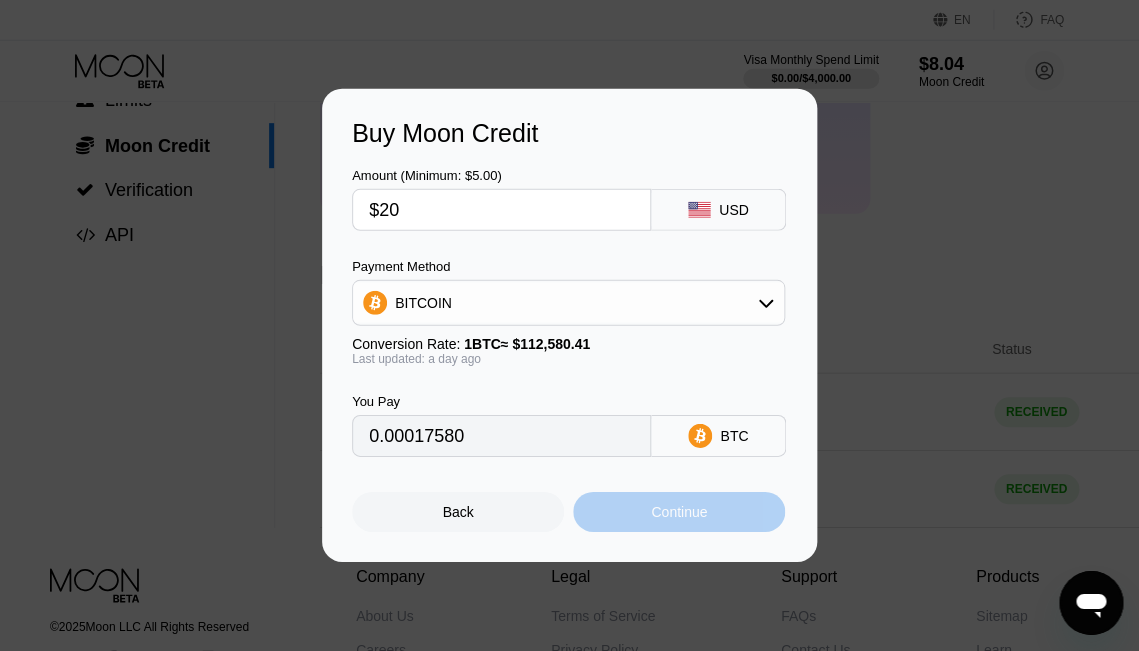 click on "Continue" at bounding box center [679, 512] 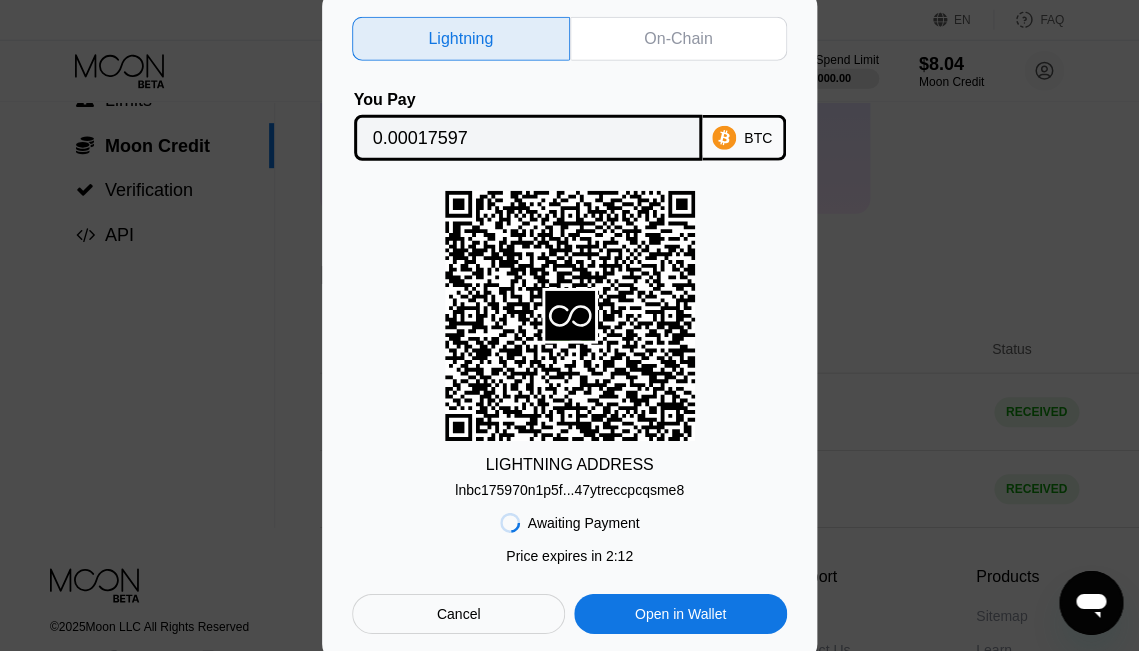 click on "On-Chain" at bounding box center (679, 39) 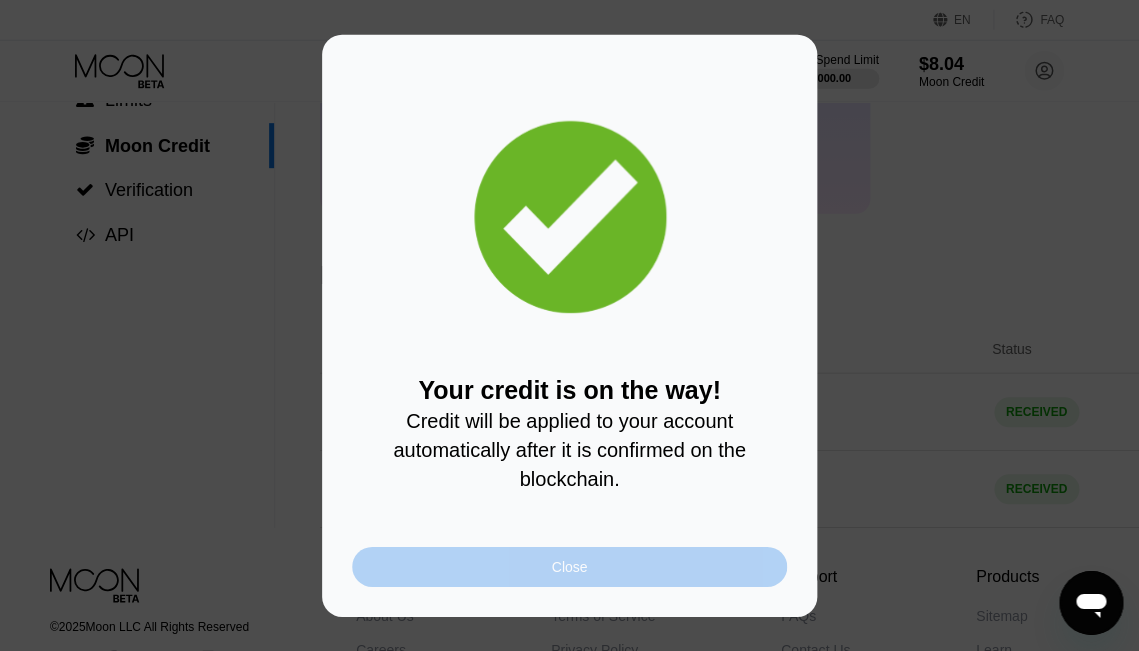 click on "Close" at bounding box center [570, 567] 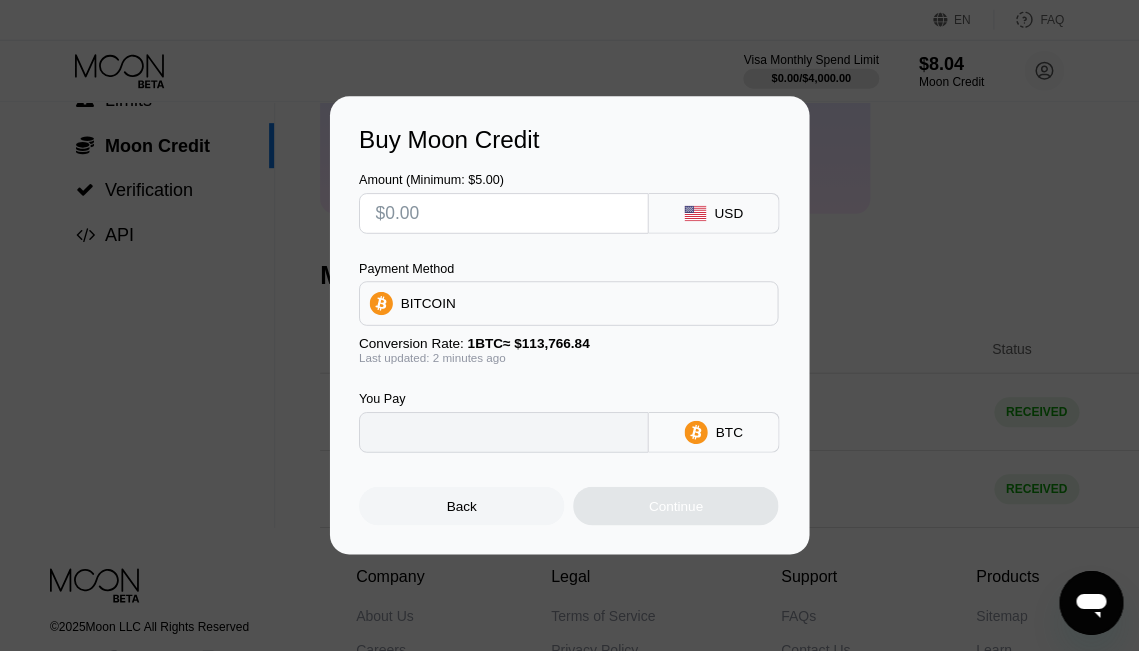 type on "0" 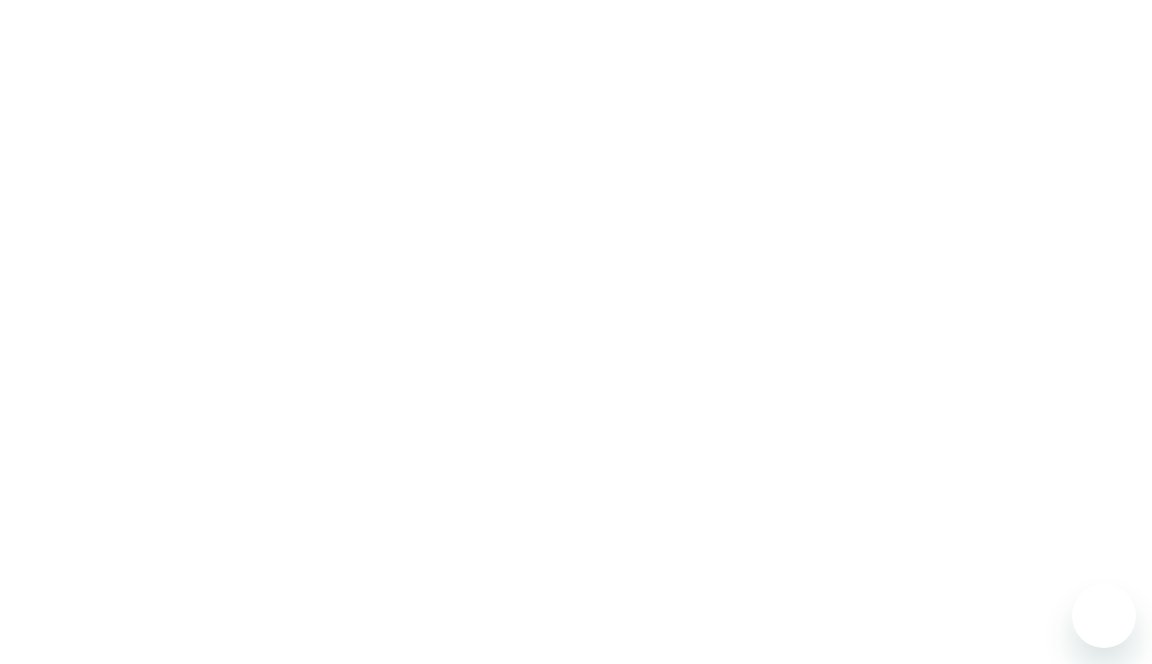 scroll, scrollTop: 0, scrollLeft: 0, axis: both 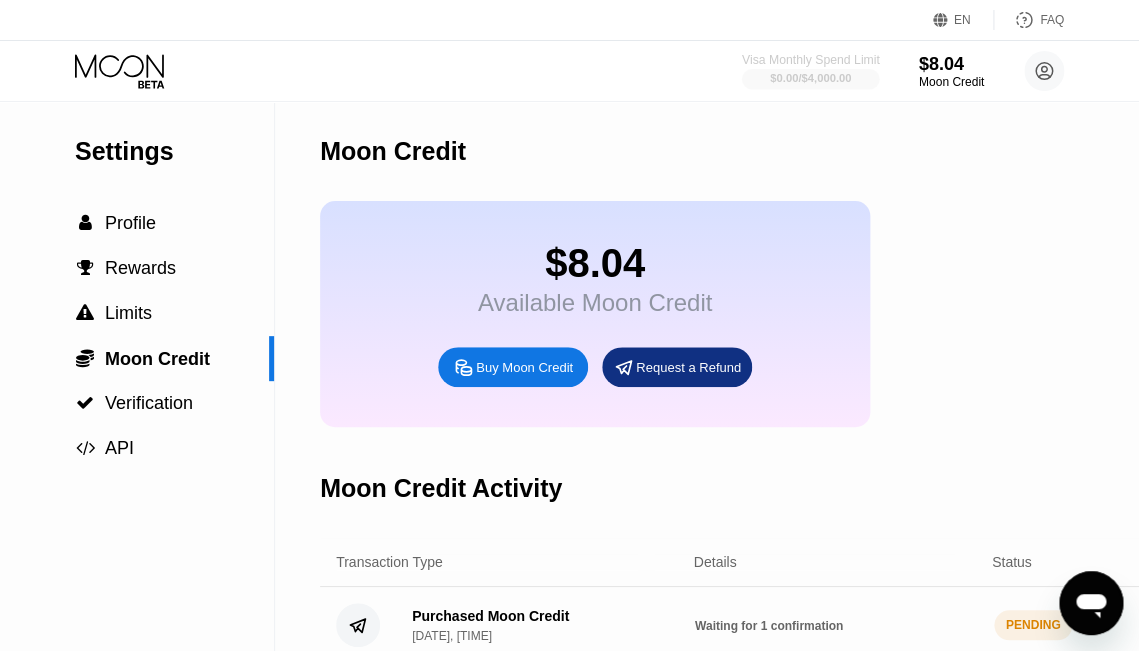 click on "$0.00 / $4,000.00" at bounding box center (810, 78) 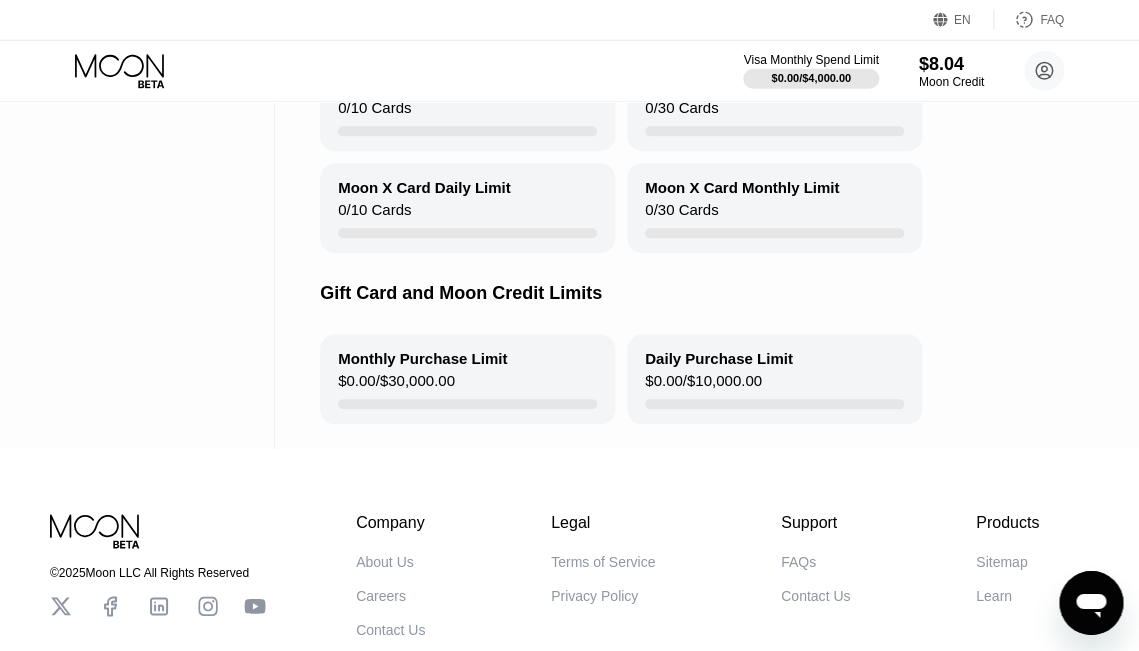 scroll, scrollTop: 389, scrollLeft: 0, axis: vertical 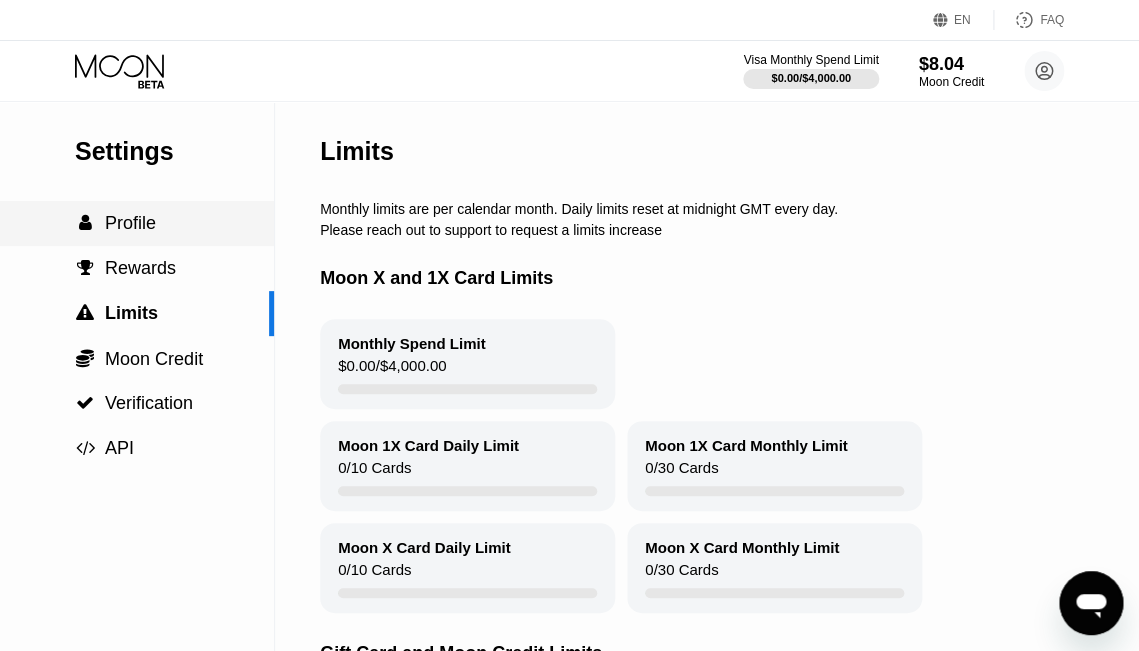 click on "Profile" at bounding box center [130, 223] 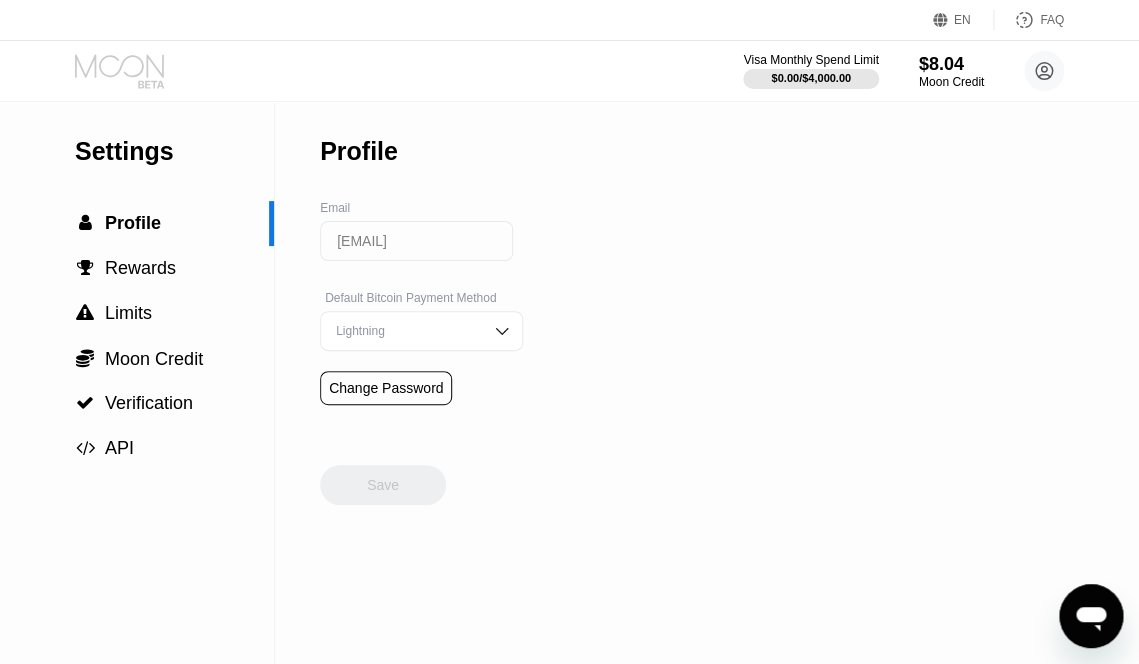 click 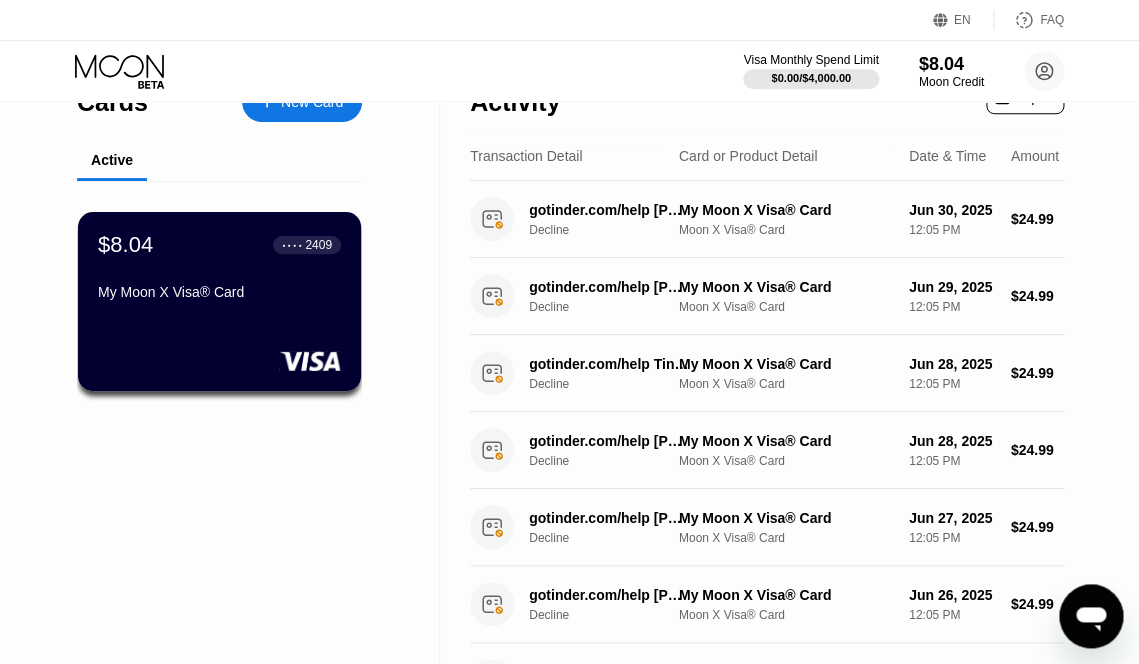 scroll, scrollTop: 0, scrollLeft: 0, axis: both 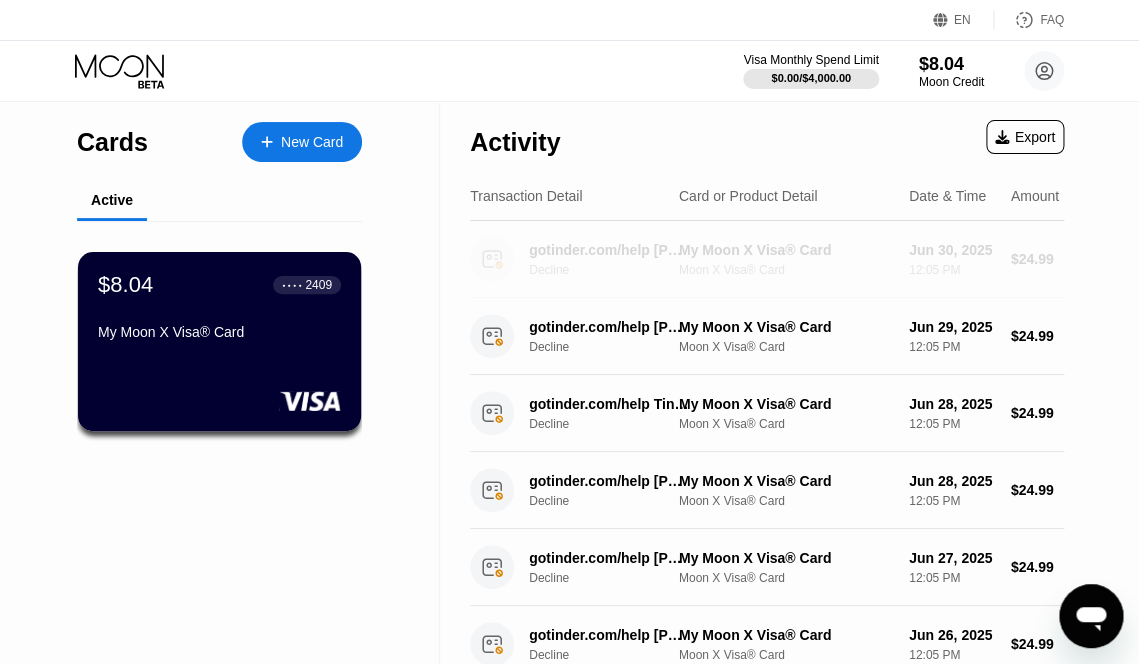 click on "Moon X Visa® Card" at bounding box center (786, 270) 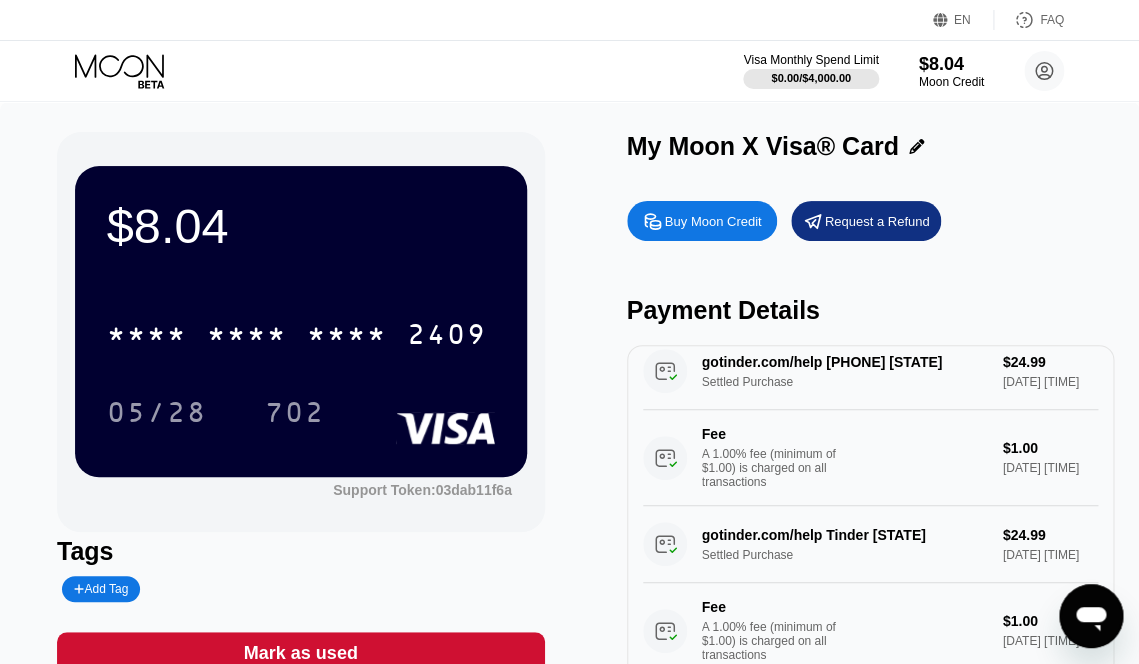 scroll, scrollTop: 707, scrollLeft: 0, axis: vertical 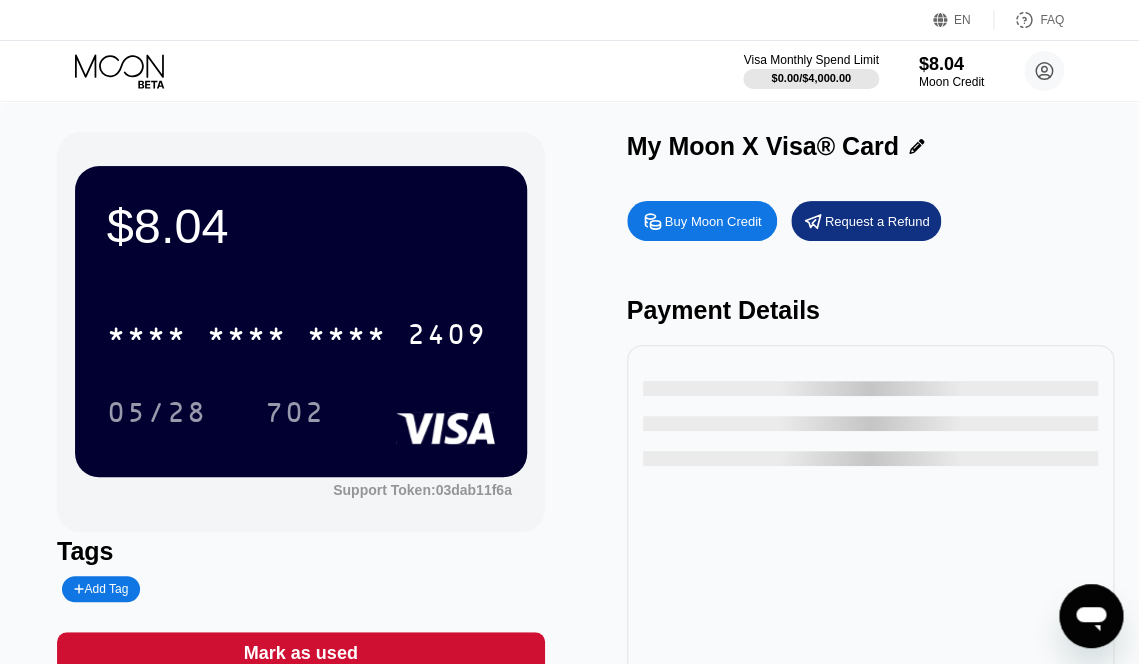 click on "$8.04" at bounding box center [951, 64] 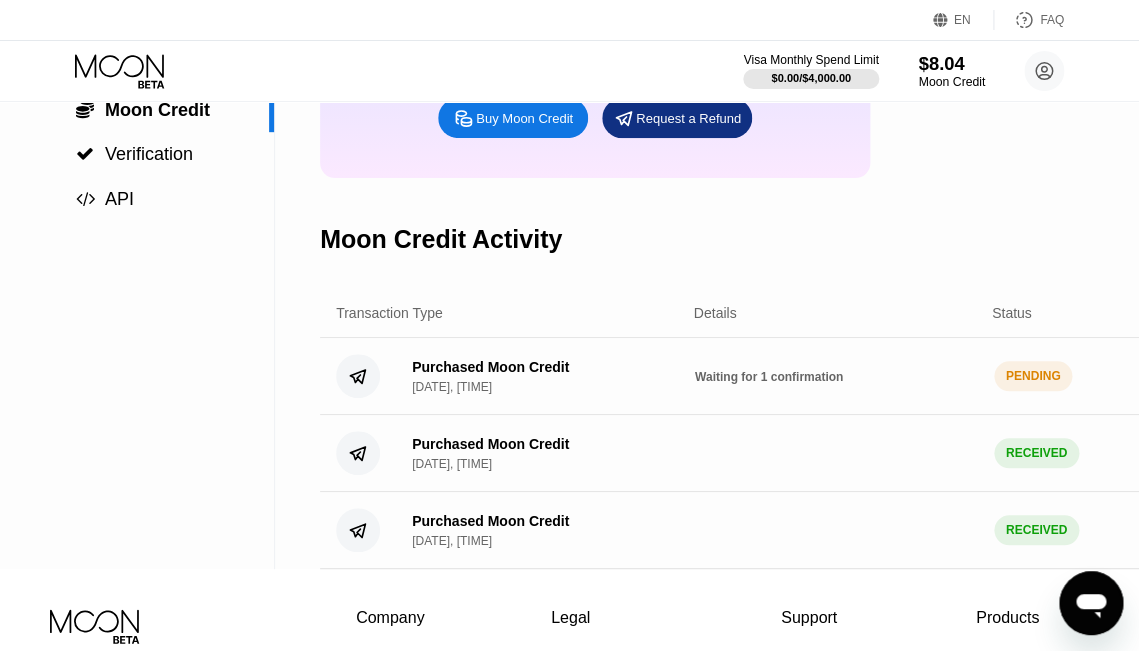 scroll, scrollTop: 249, scrollLeft: 0, axis: vertical 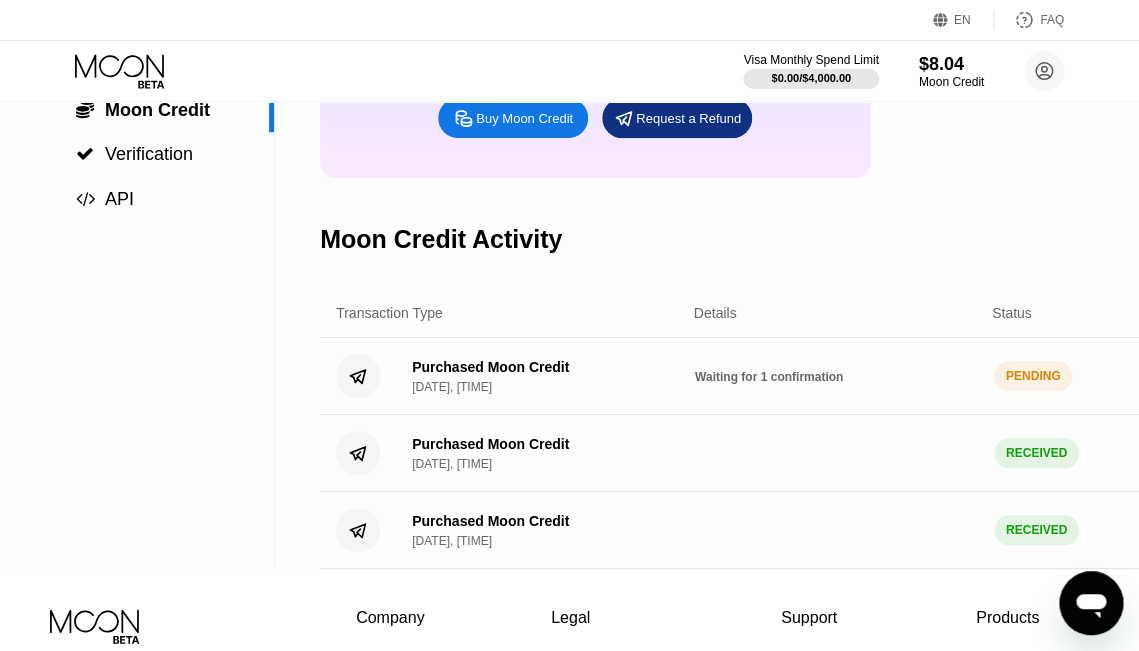click on "Purchased Moon Credit Jun 10, 2025, 05:20 AM RECEIVED $ 30.00" at bounding box center [842, 453] 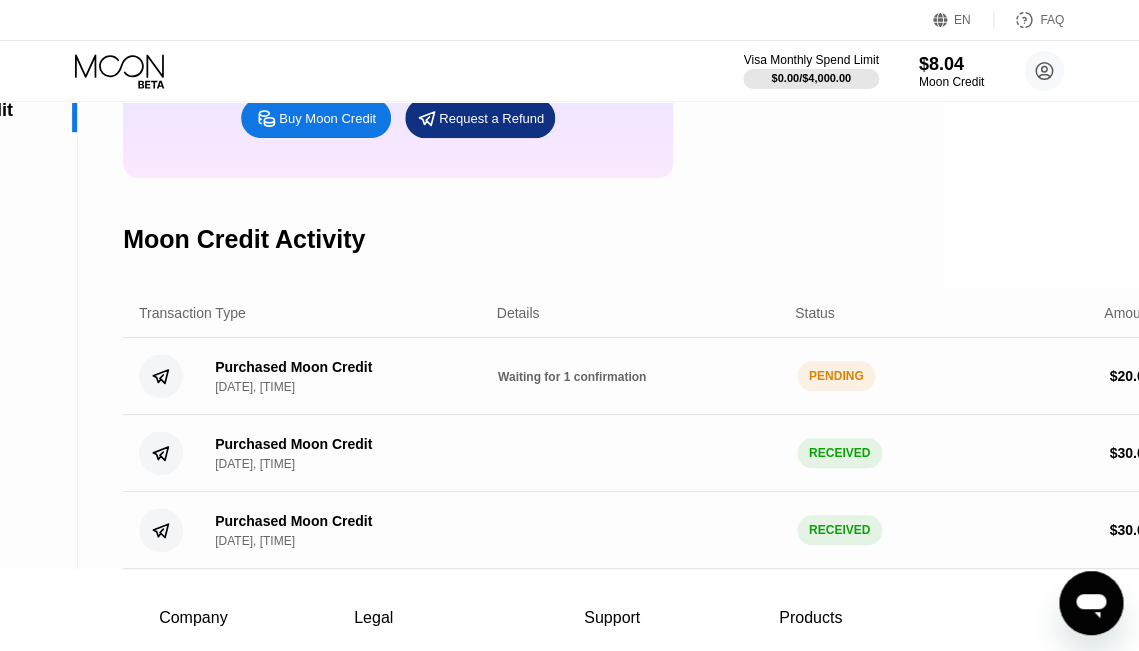 scroll, scrollTop: 249, scrollLeft: 226, axis: both 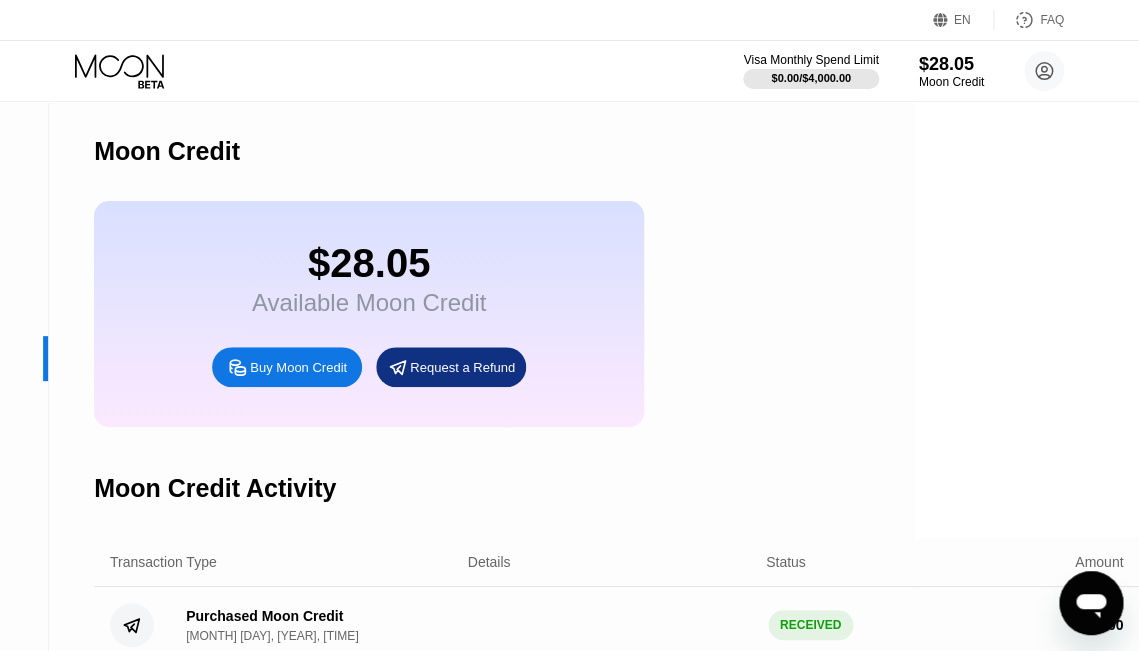 click 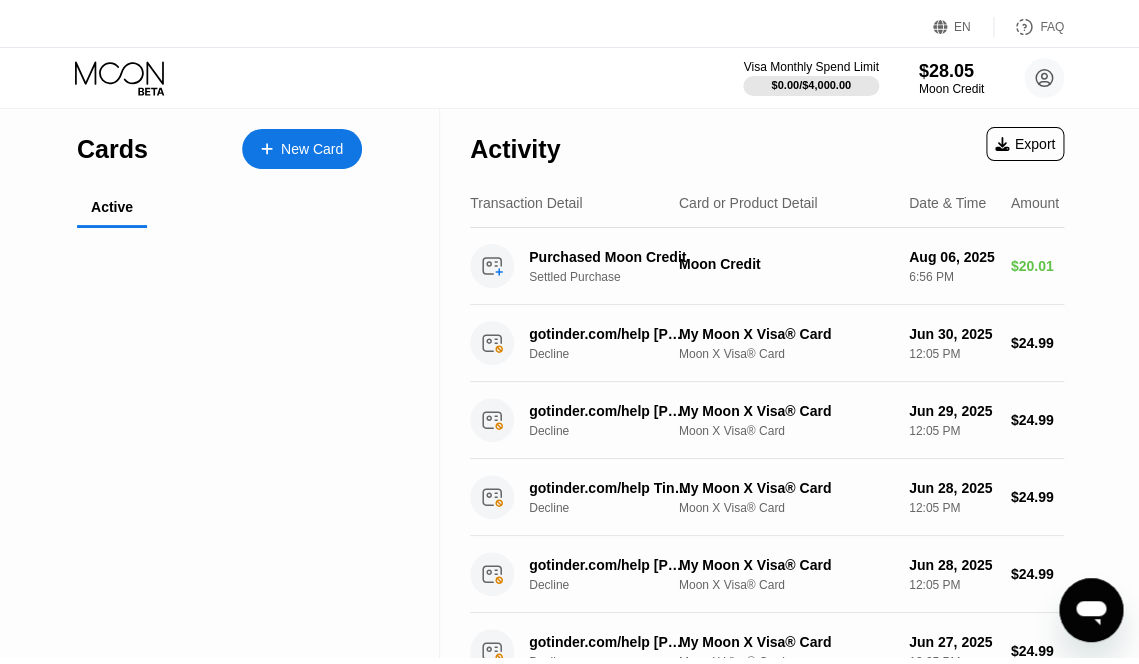 scroll, scrollTop: 0, scrollLeft: 0, axis: both 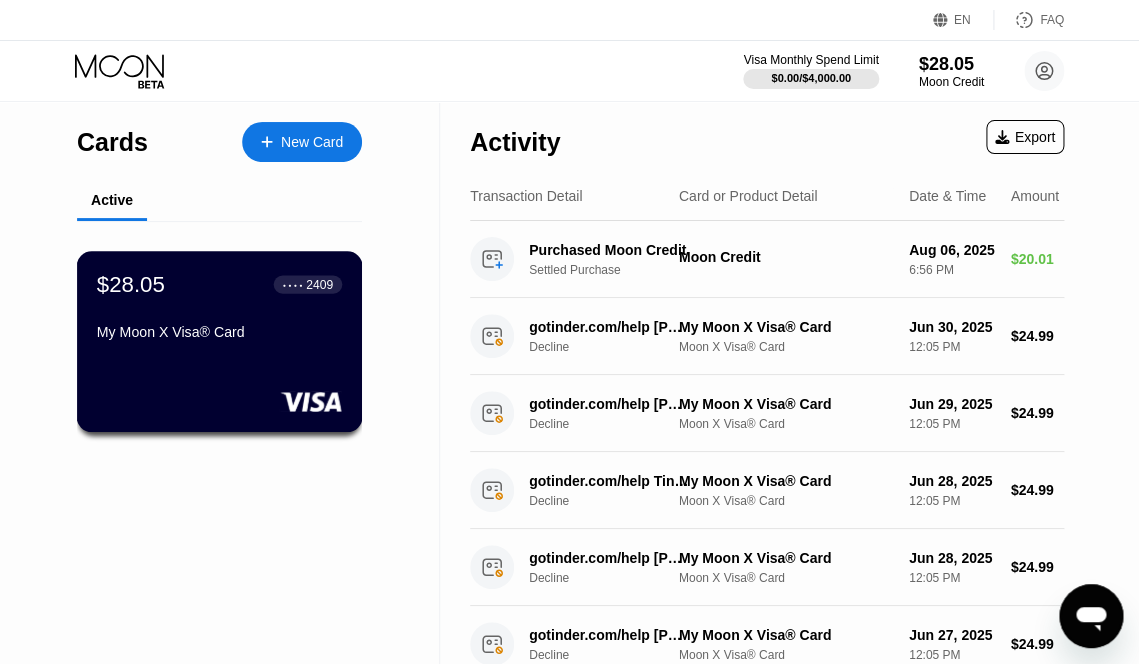 click on "$[PRICE] ● ● ● ● [LAST_FOUR_DIGITS] My Moon X Visa® Card" at bounding box center [219, 309] 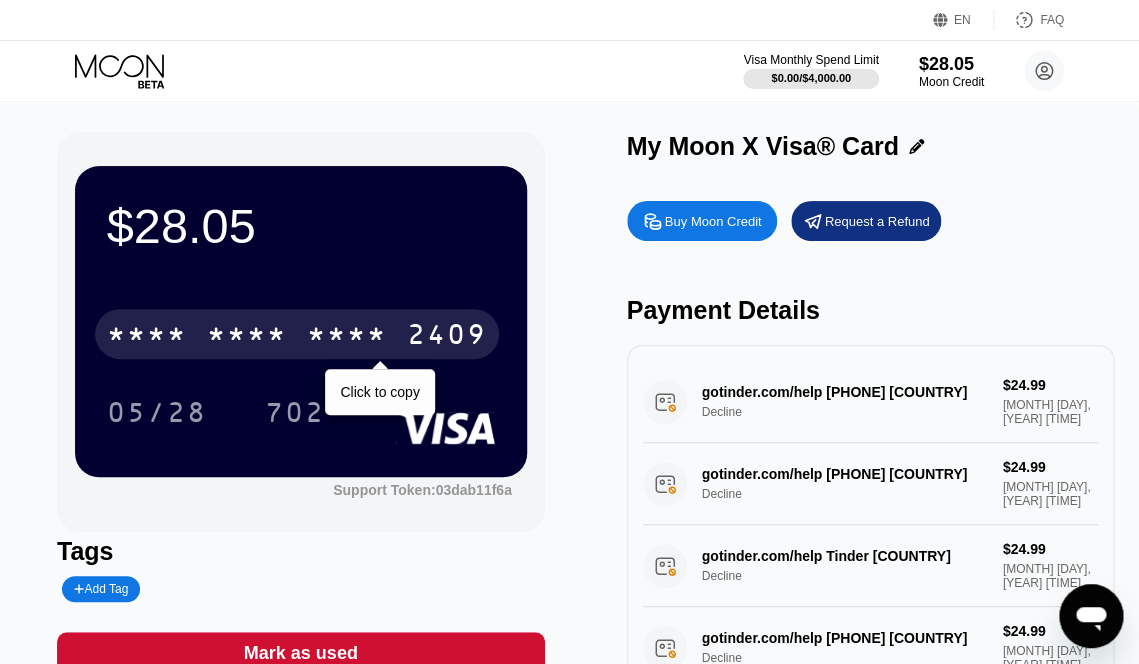 click on "* * * * * * * * * * * * [LAST_FOUR_DIGITS]" at bounding box center [297, 334] 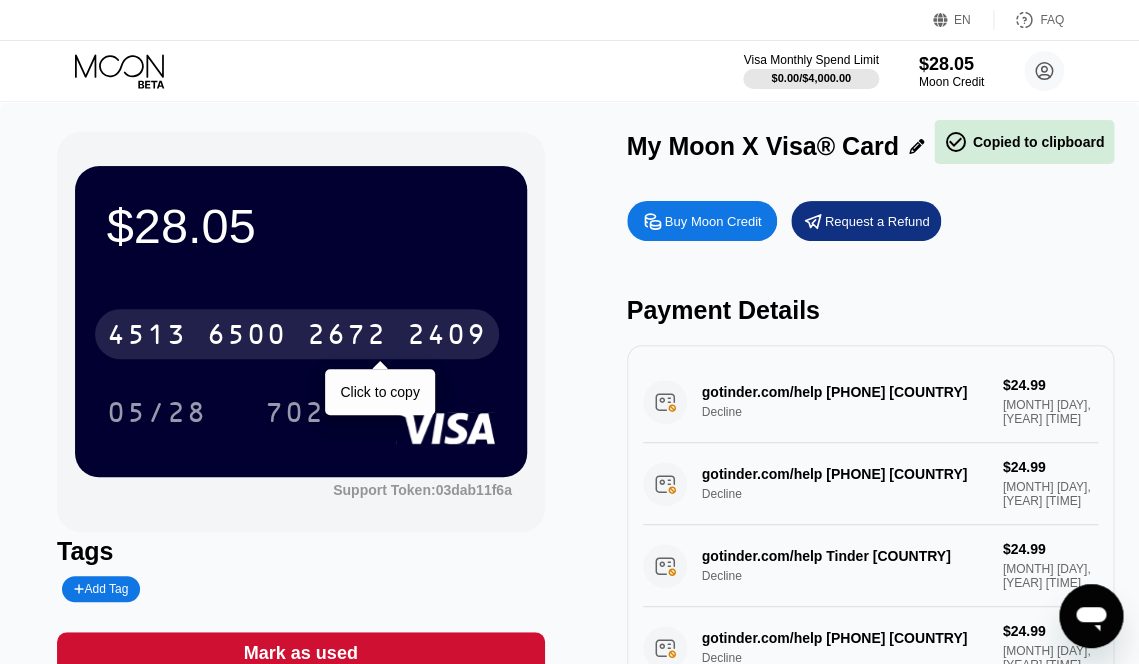 click on "[CARD_NUMBER]" at bounding box center (297, 334) 